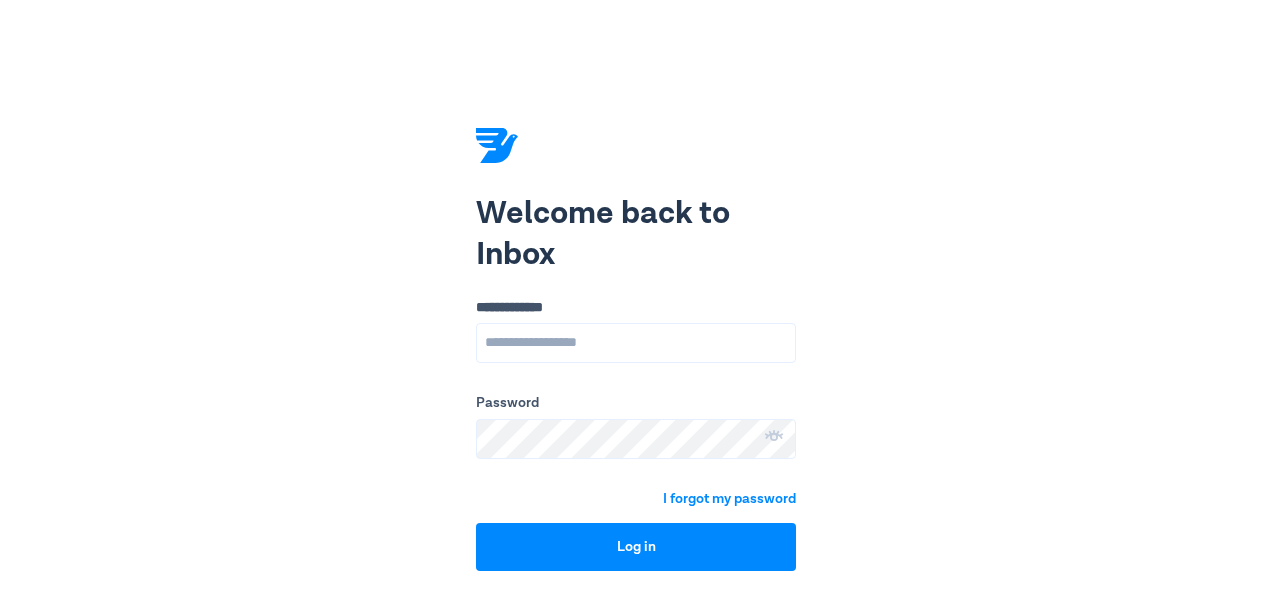 scroll, scrollTop: 0, scrollLeft: 0, axis: both 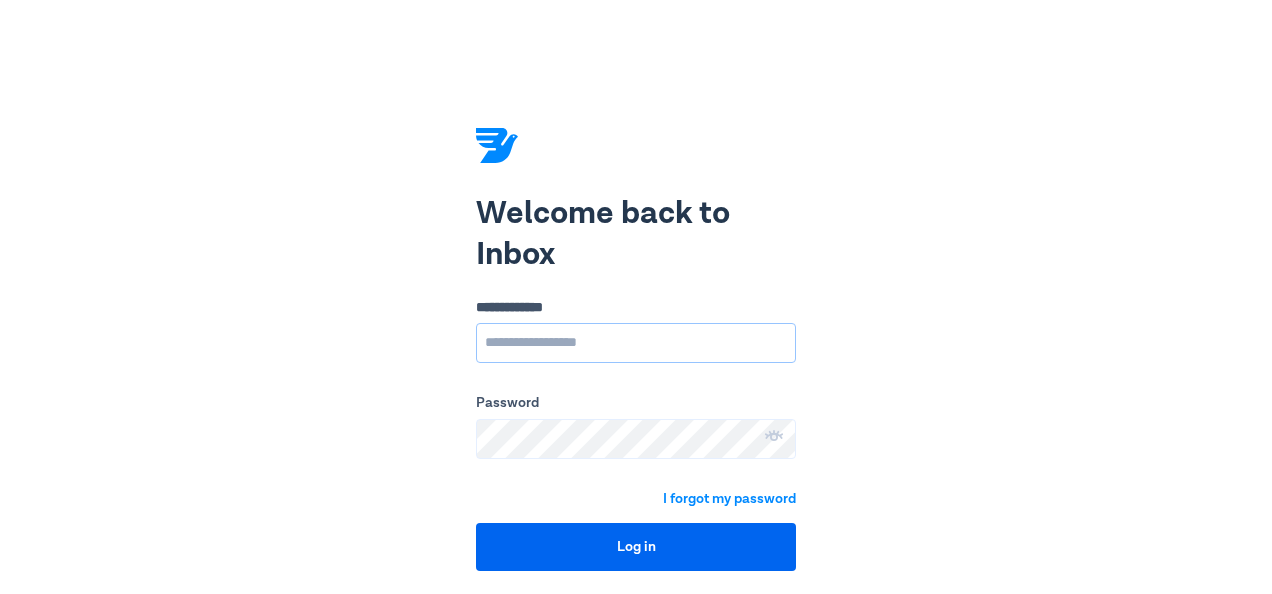 type on "**********" 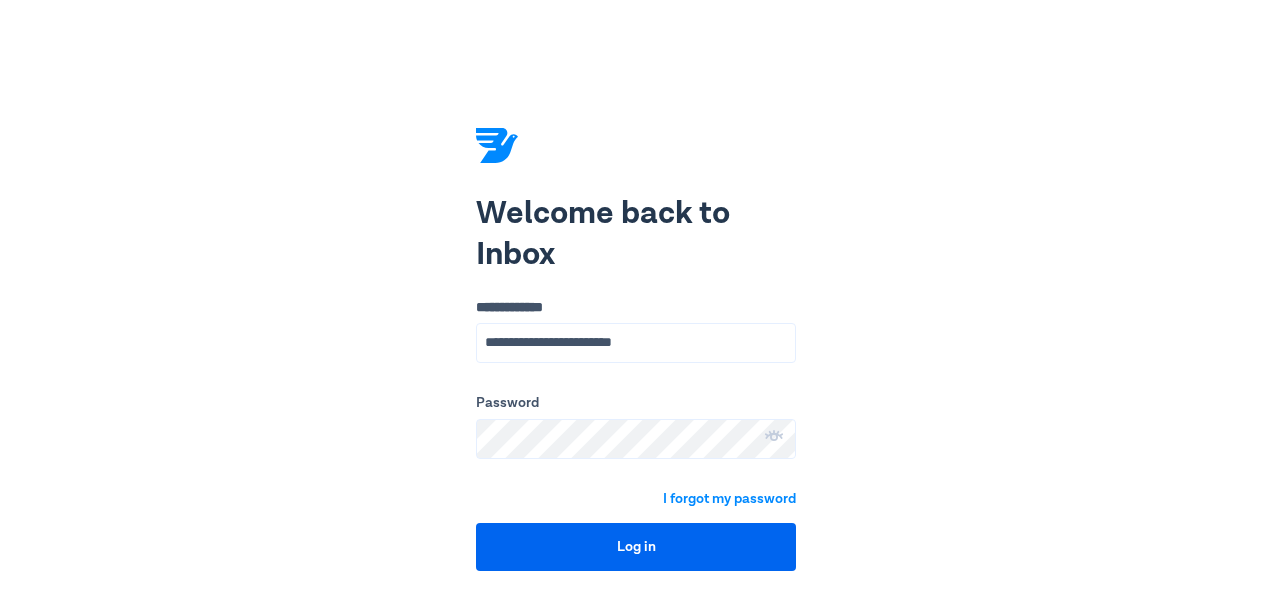 click on "Log in" at bounding box center (636, 547) 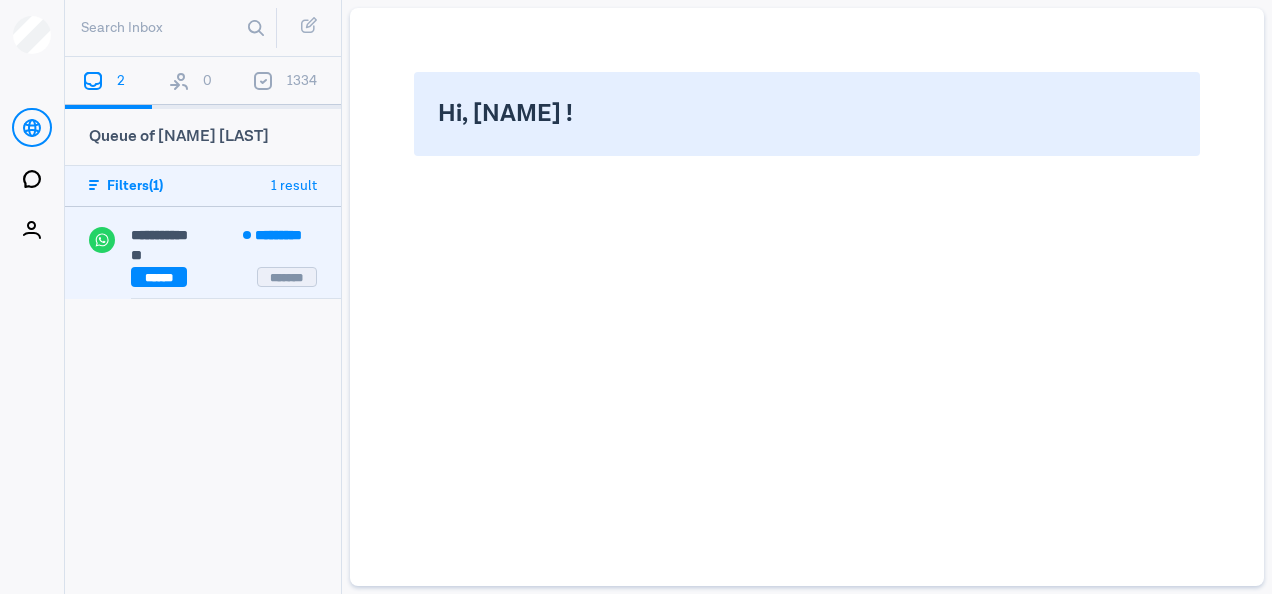 click on "**********" at bounding box center (159, 235) 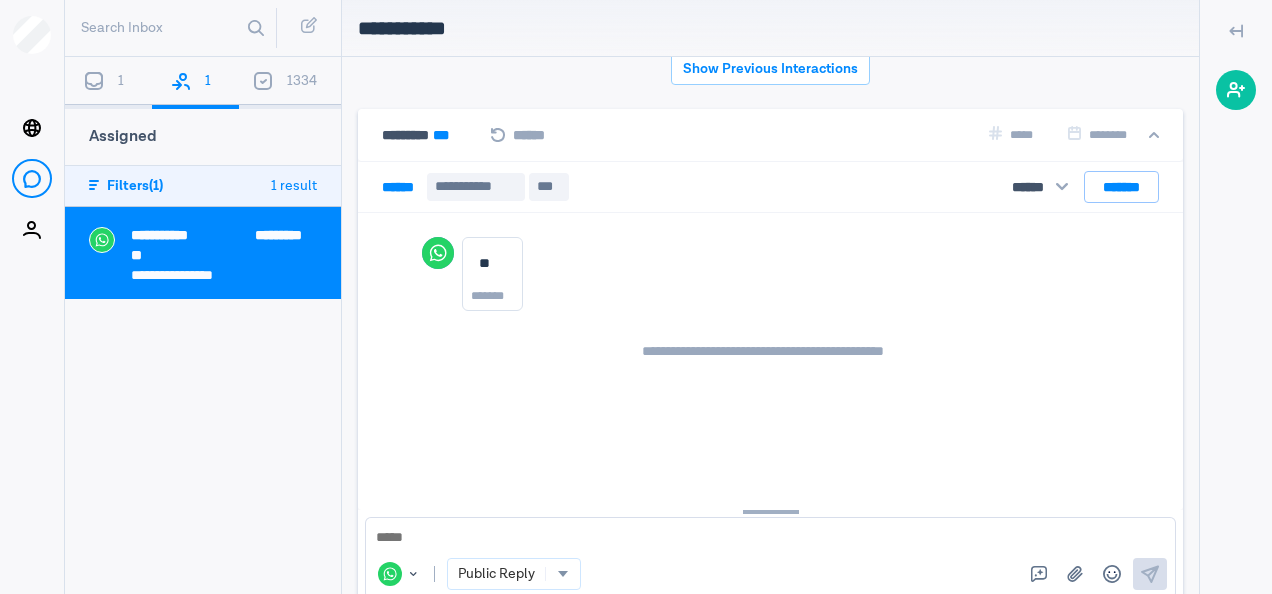 scroll, scrollTop: 0, scrollLeft: 0, axis: both 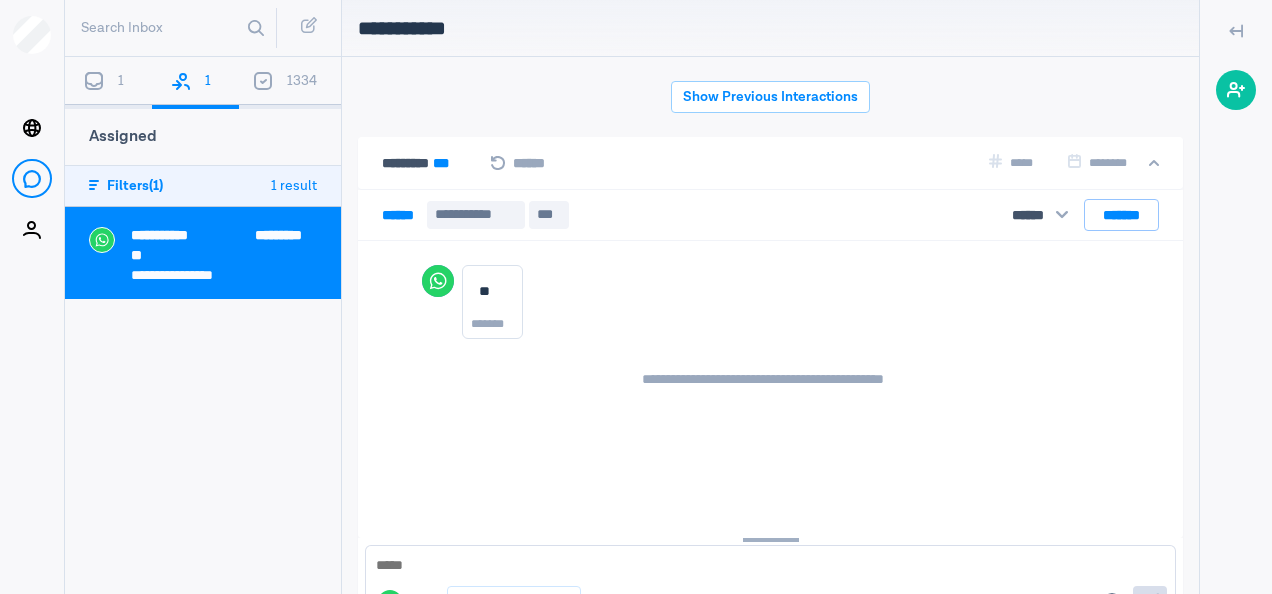 click on "**********" at bounding box center [770, 365] 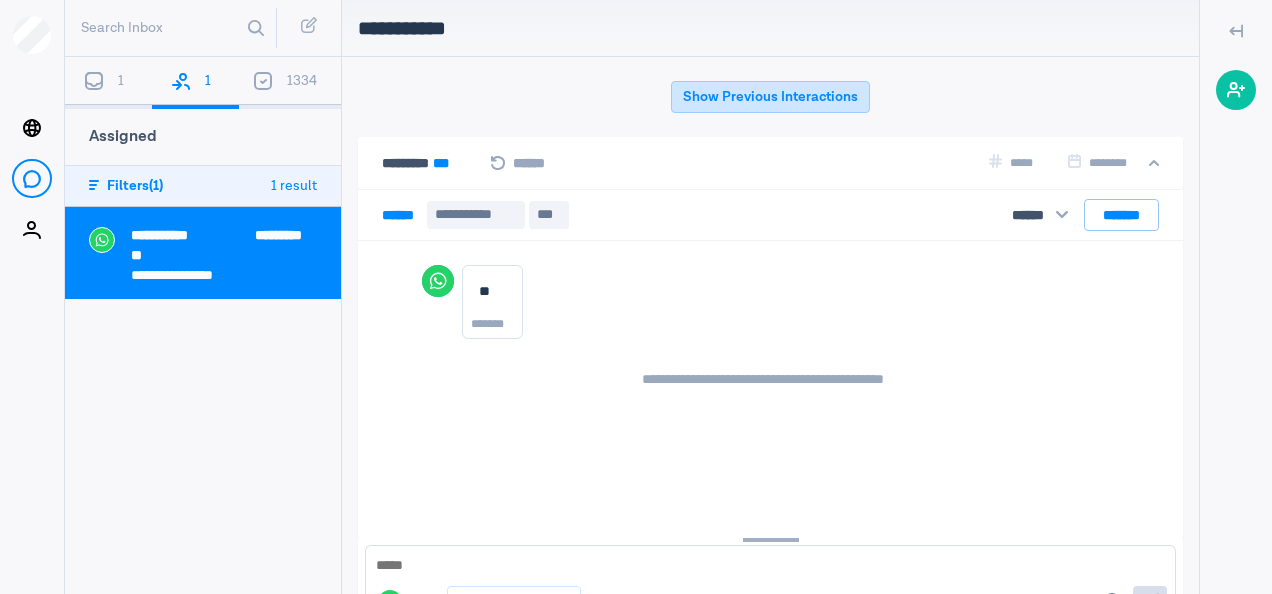 click on "Show Previous Interactions" at bounding box center [770, 97] 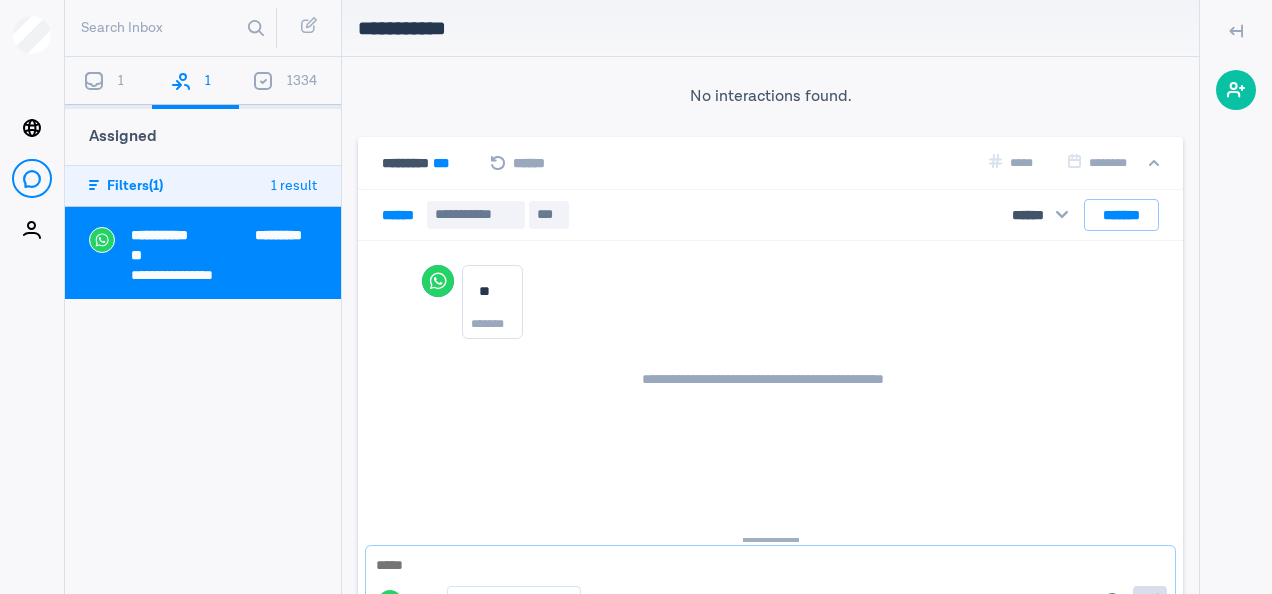 click at bounding box center (770, 566) 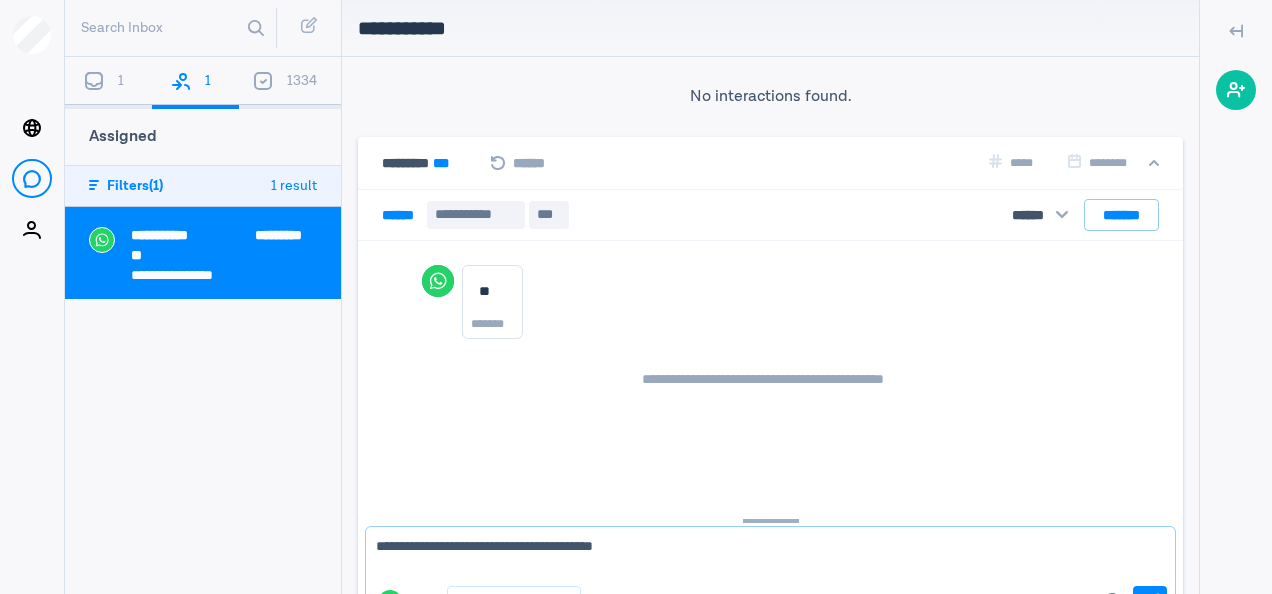 drag, startPoint x: 462, startPoint y: 538, endPoint x: 417, endPoint y: 539, distance: 45.01111 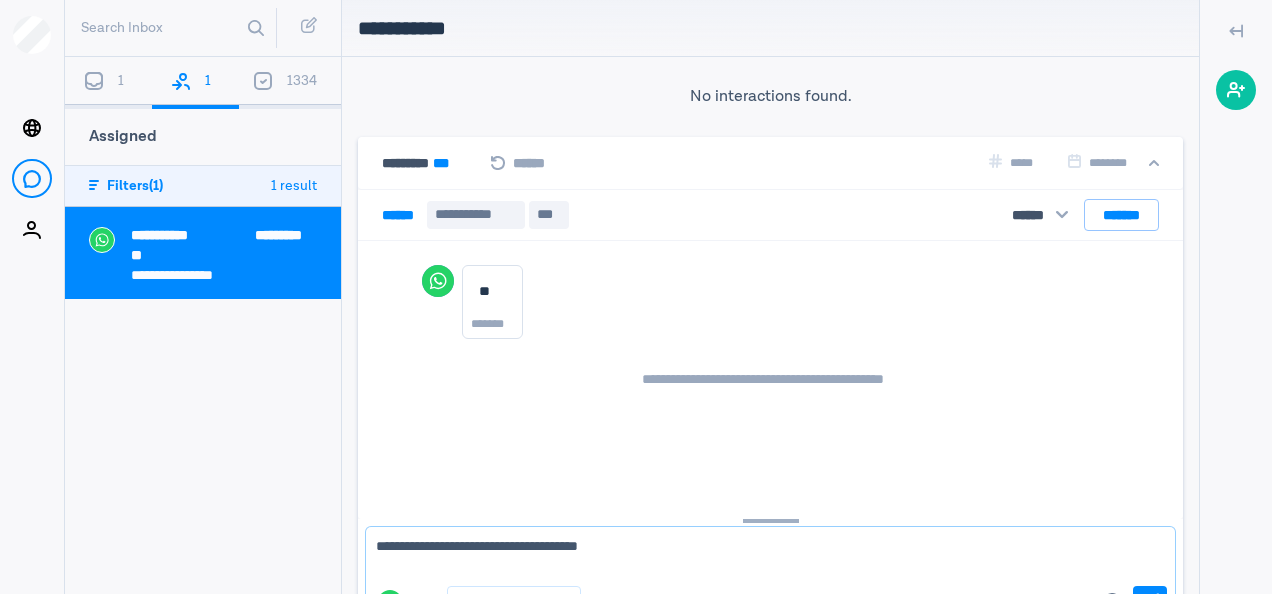 type on "**********" 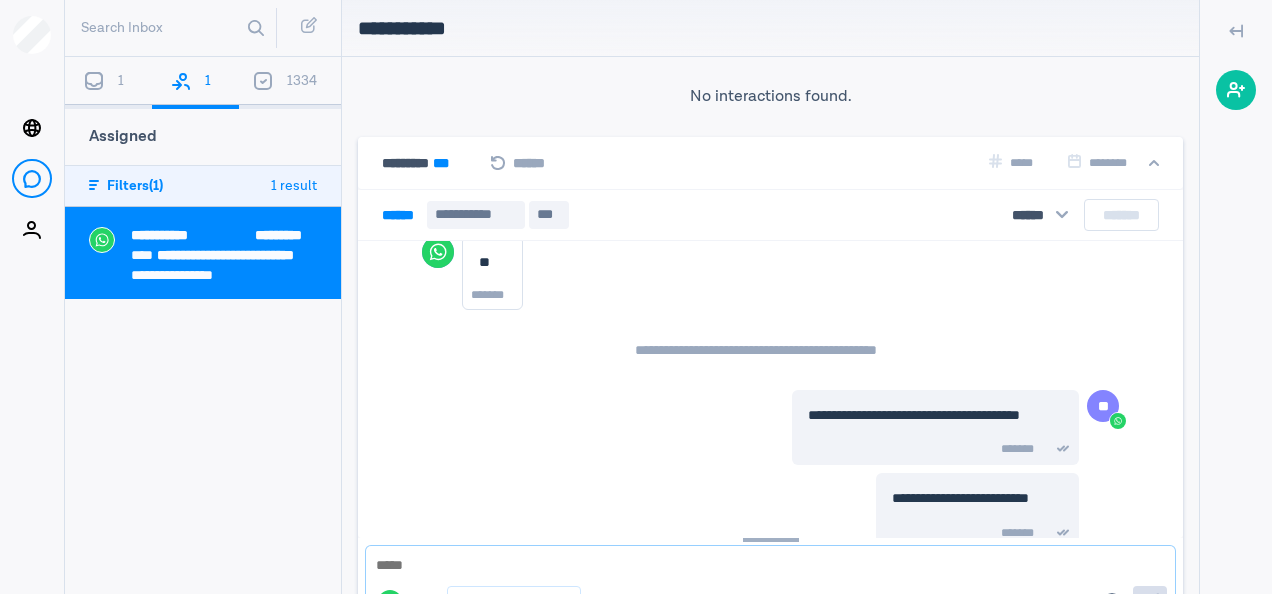 scroll, scrollTop: 0, scrollLeft: 0, axis: both 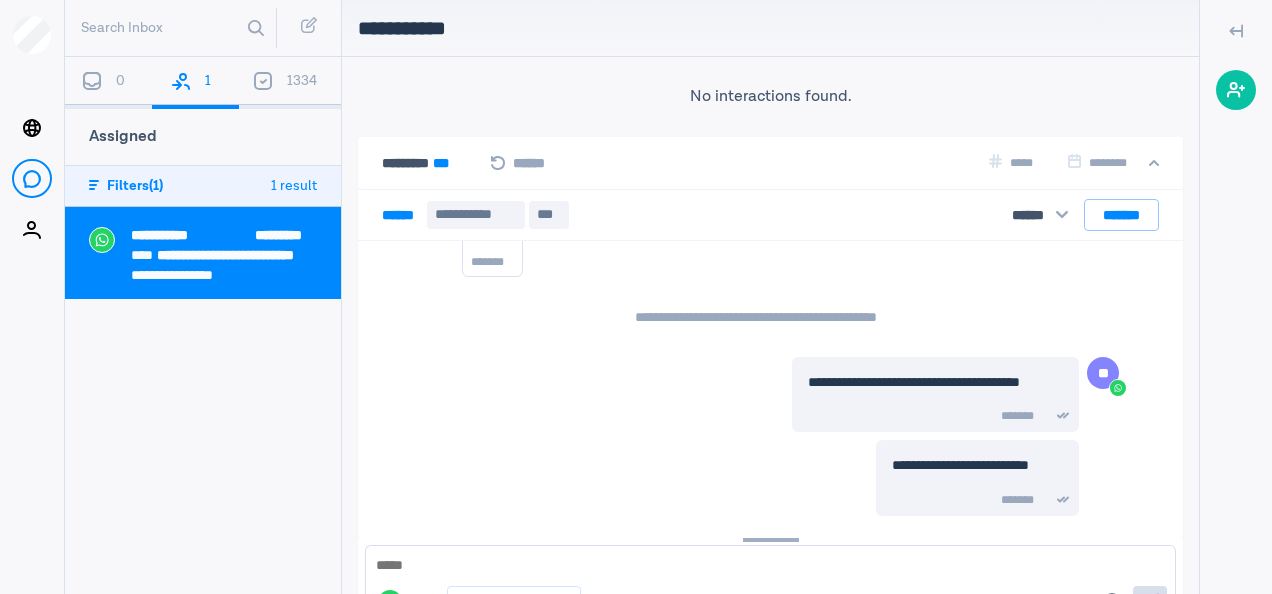 click on "**********" at bounding box center (203, 401) 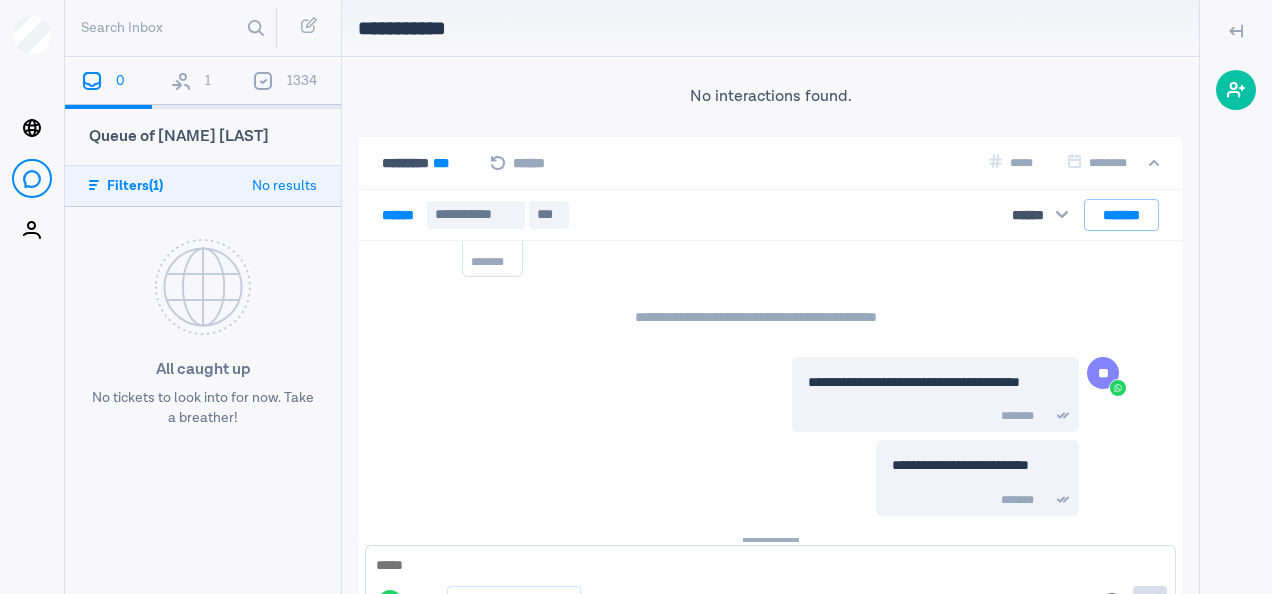click on "1" at bounding box center (195, 83) 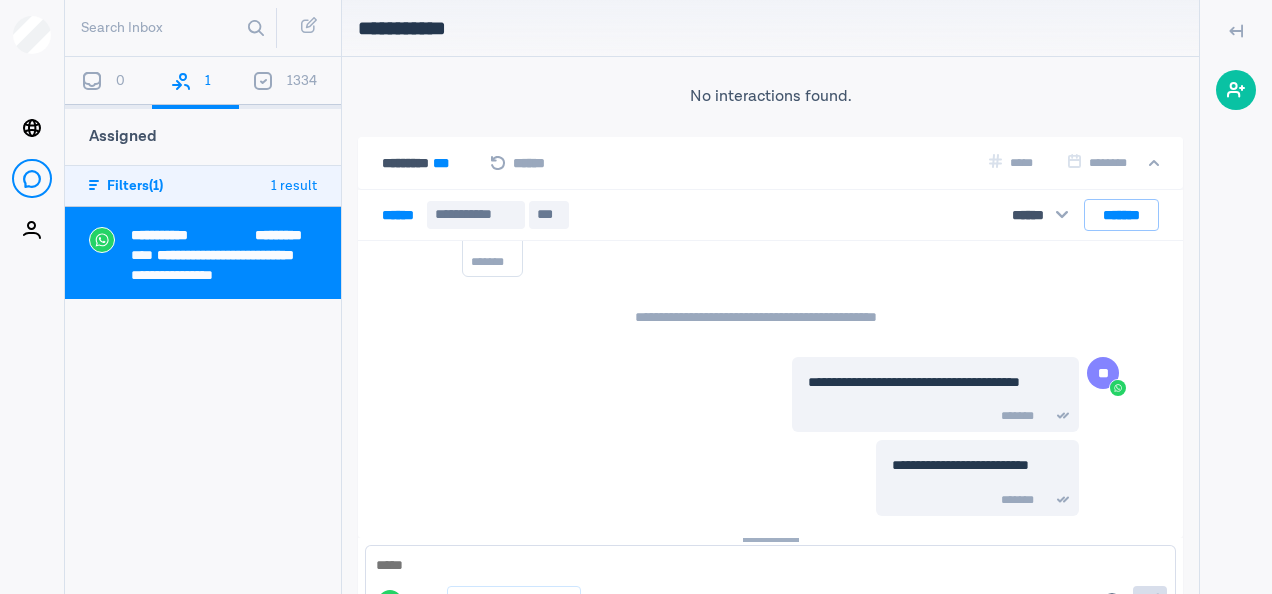 click on "**********" at bounding box center [236, 263] 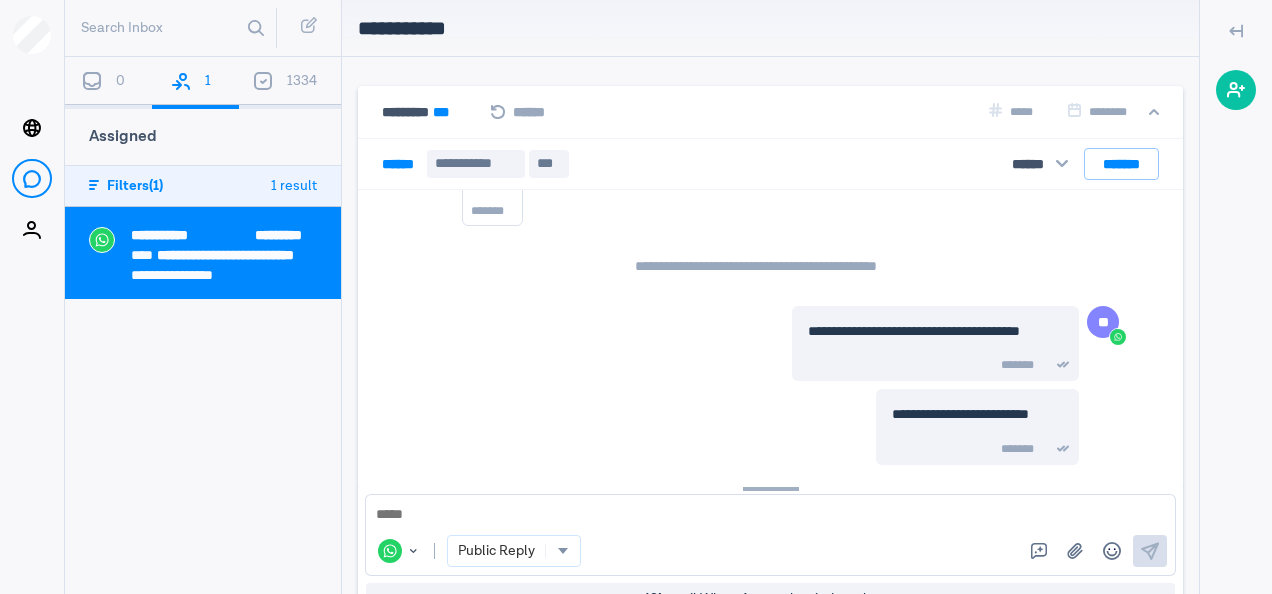scroll, scrollTop: 80, scrollLeft: 0, axis: vertical 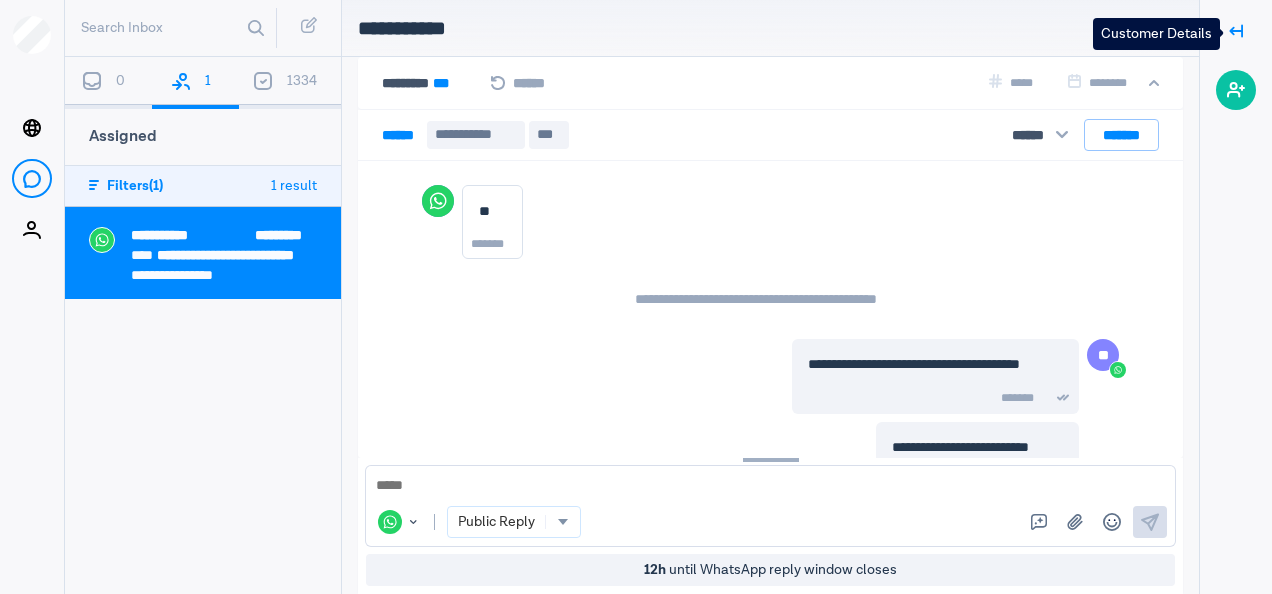 click at bounding box center [1236, 30] 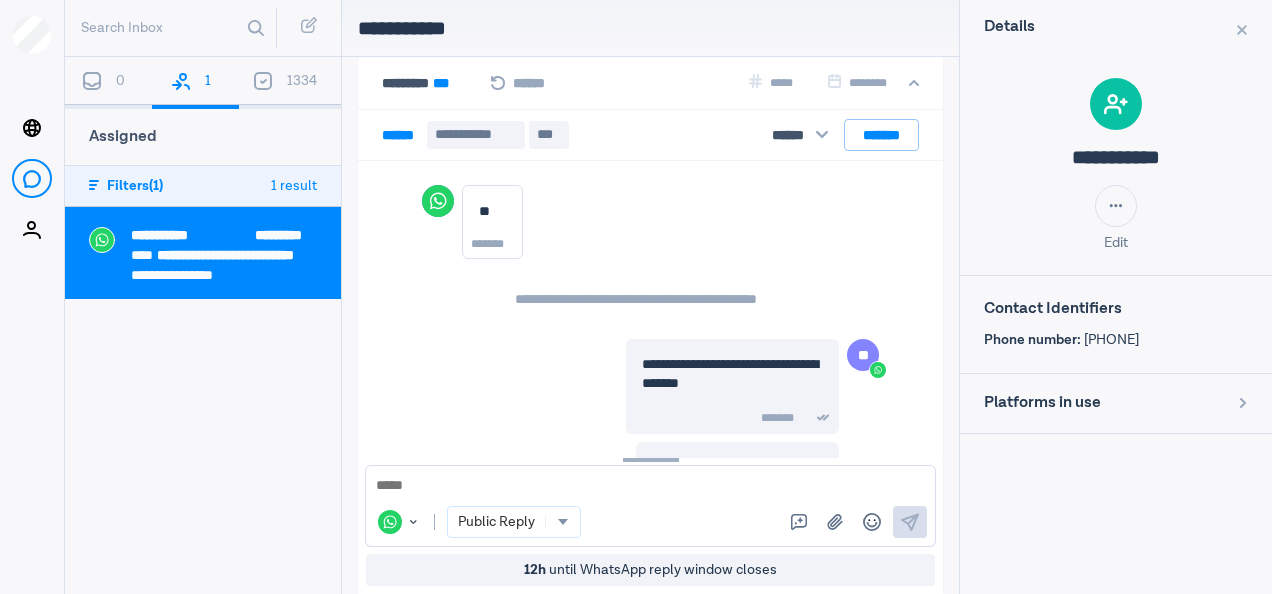 drag, startPoint x: 1085, startPoint y: 335, endPoint x: 1212, endPoint y: 346, distance: 127.47549 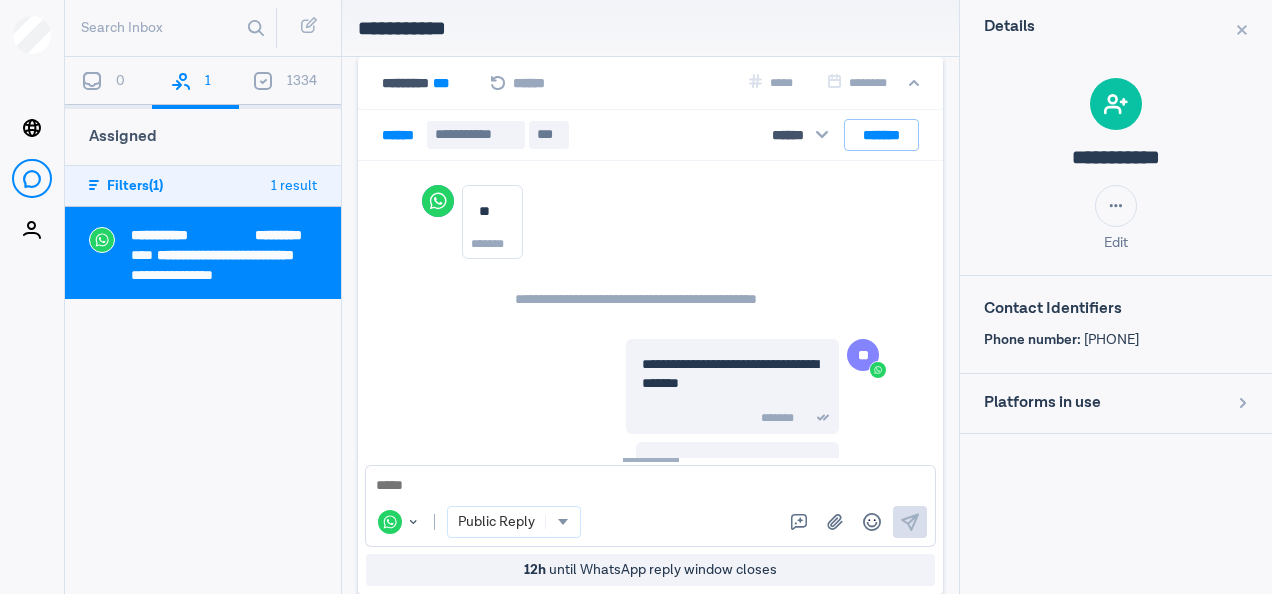 scroll, scrollTop: 82, scrollLeft: 0, axis: vertical 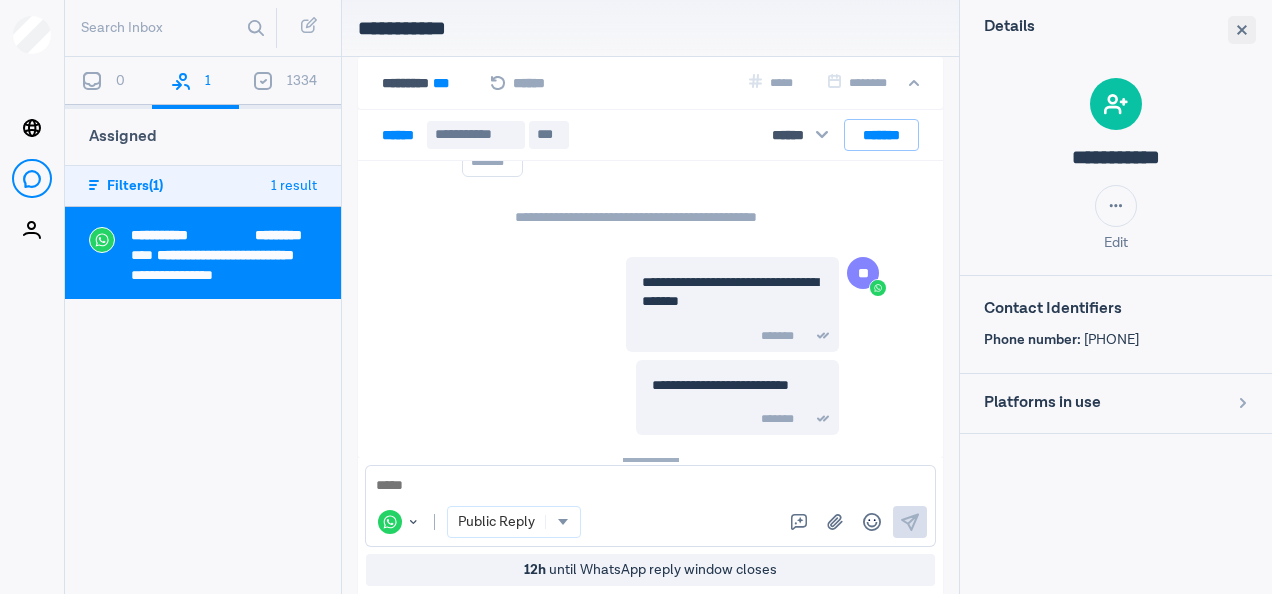 click at bounding box center [1241, 29] 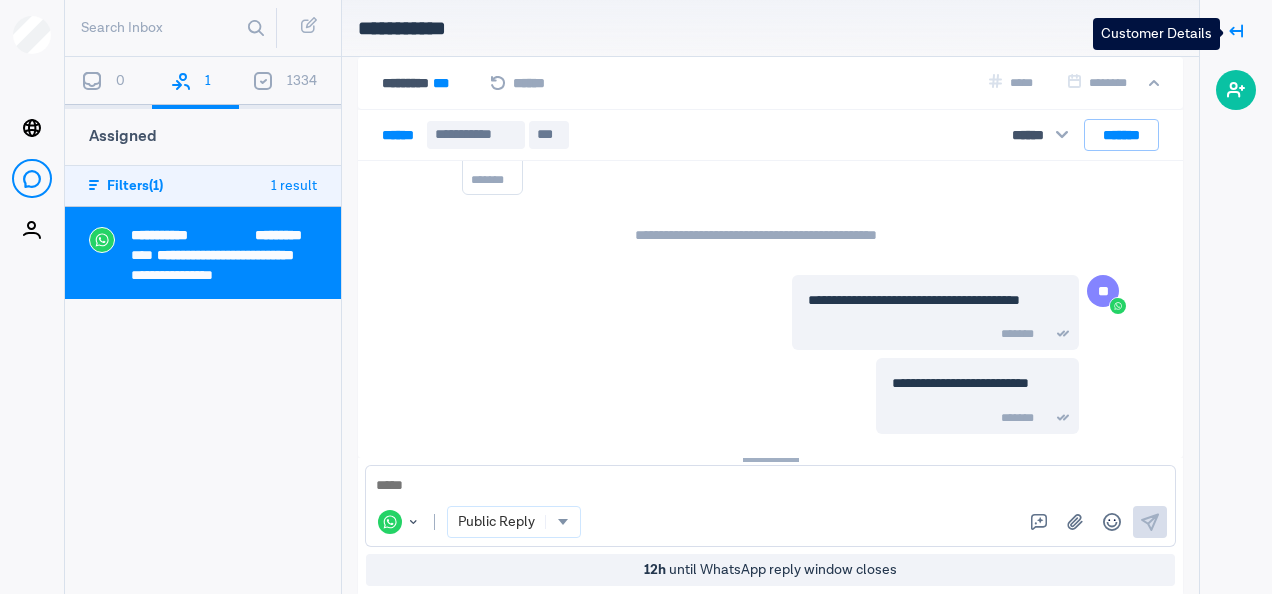 scroll, scrollTop: 62, scrollLeft: 0, axis: vertical 